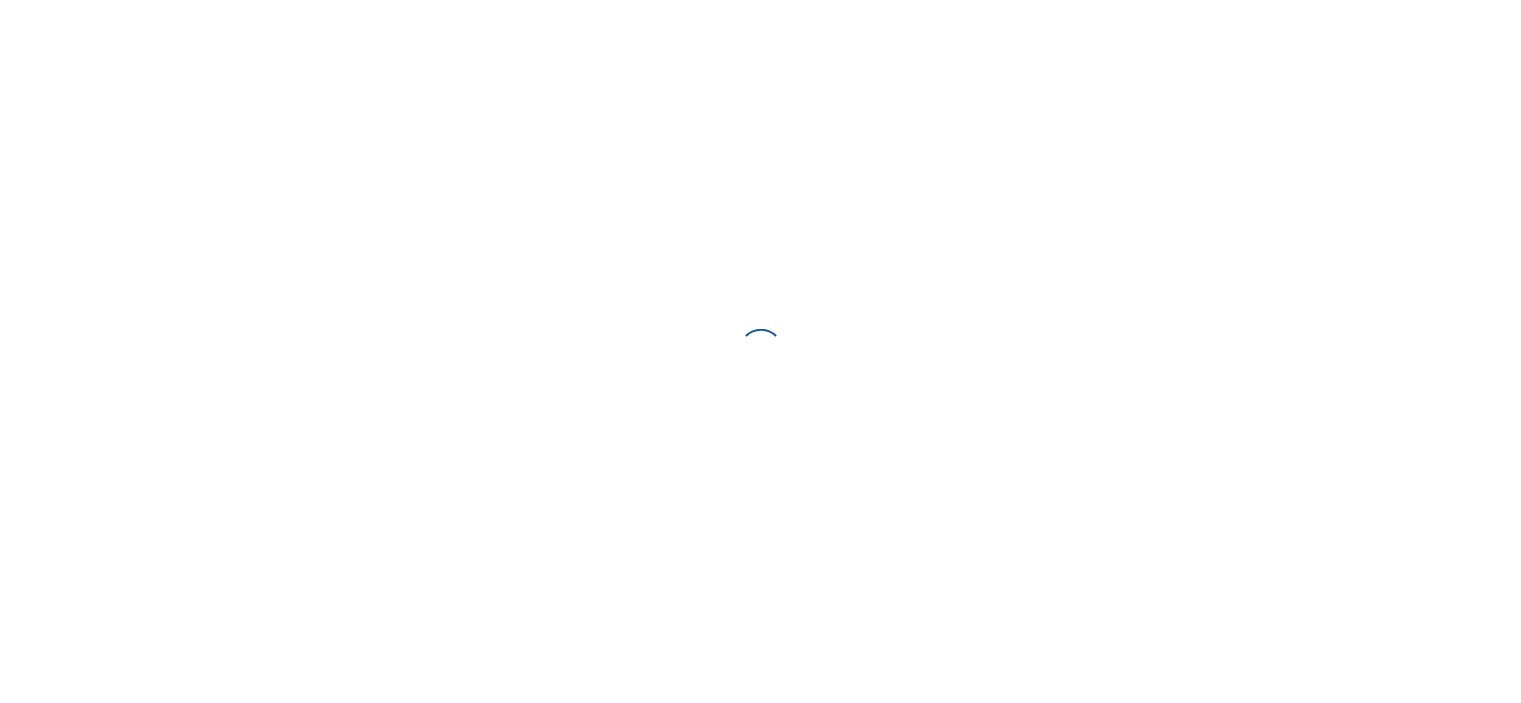 scroll, scrollTop: 0, scrollLeft: 0, axis: both 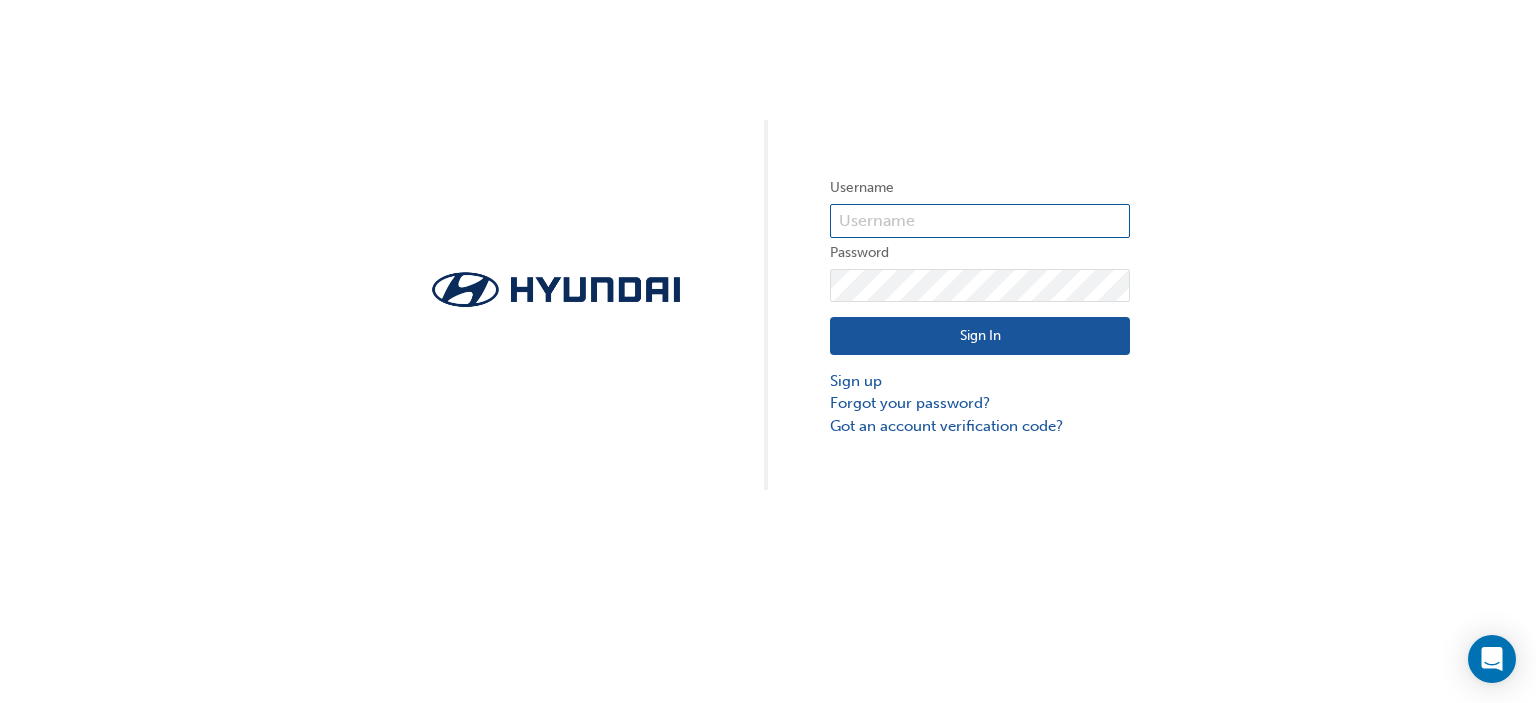 type on "[NUMBER]" 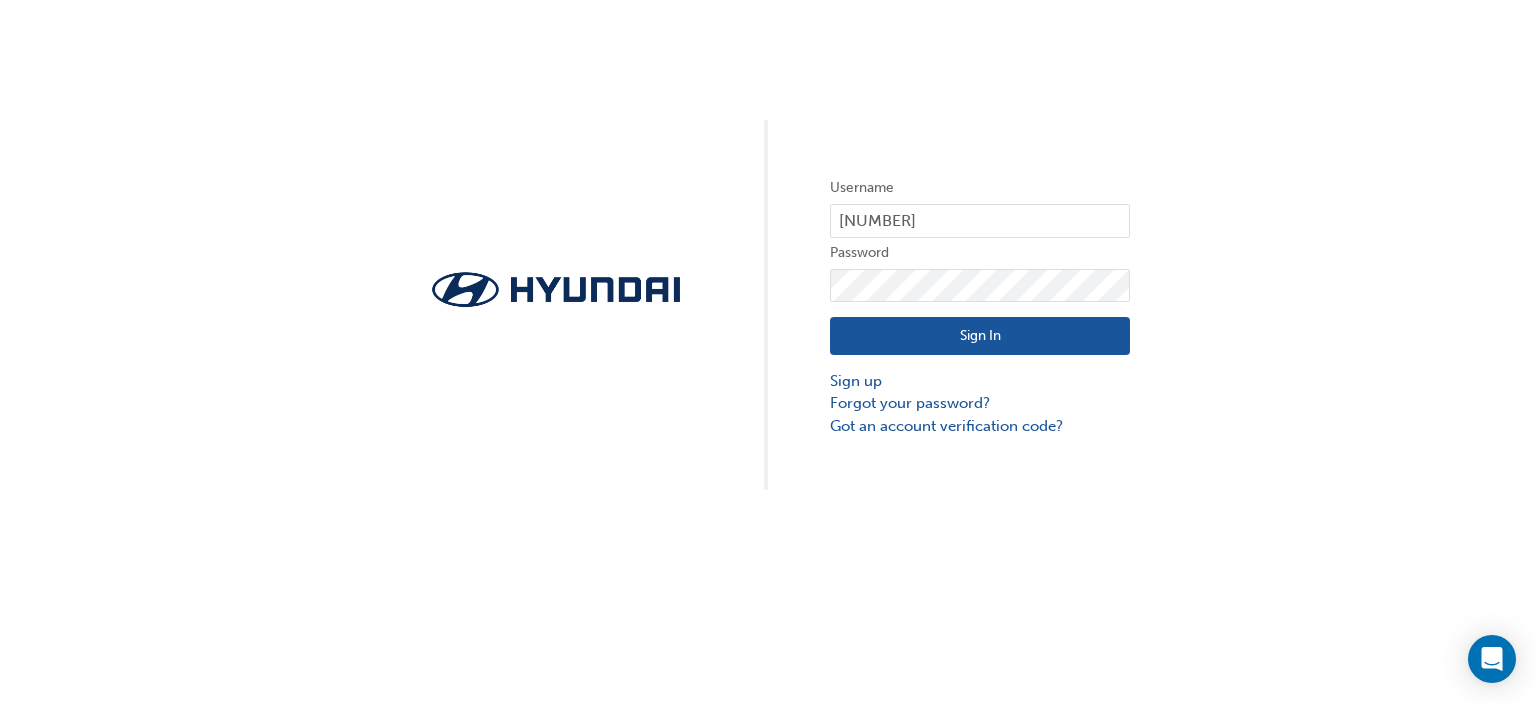 click on "Sign In" at bounding box center [980, 336] 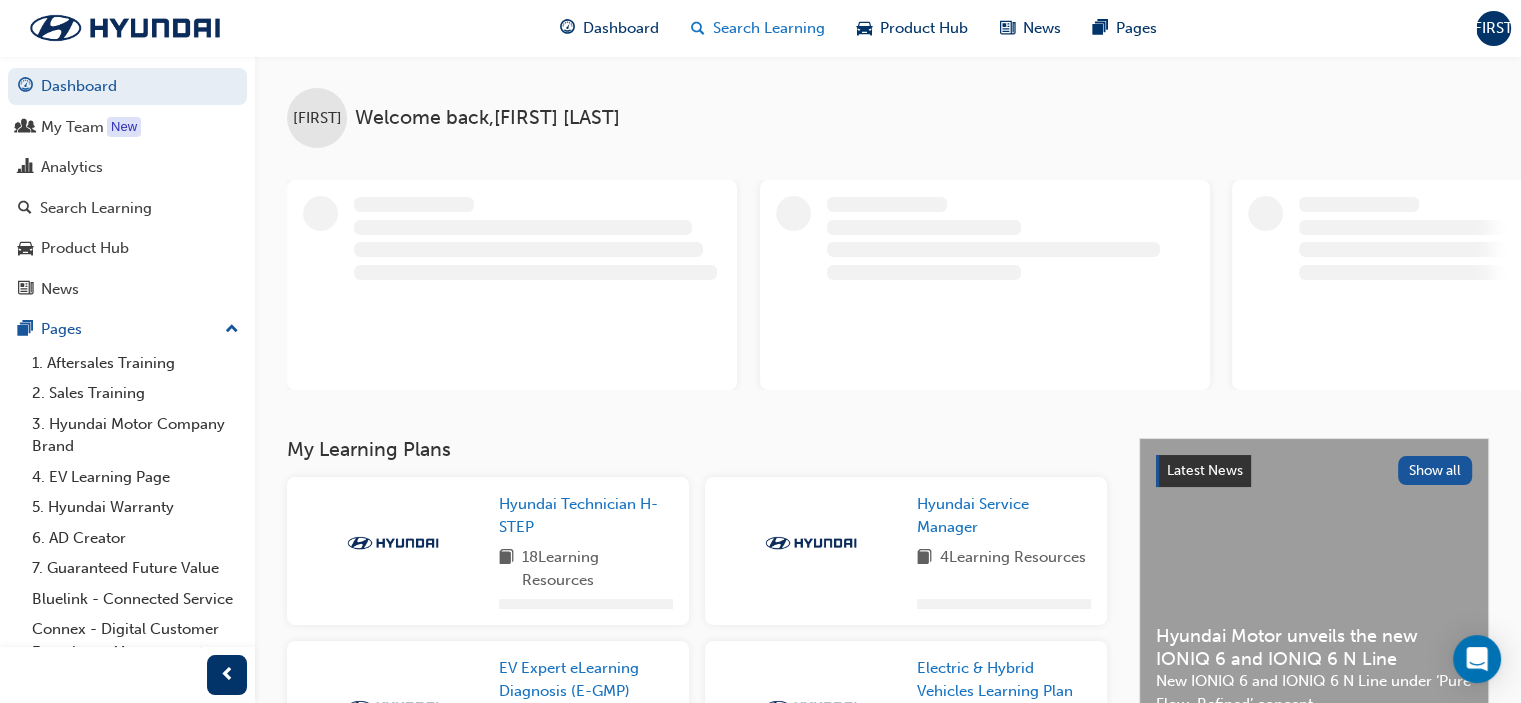 click on "Search Learning" at bounding box center [769, 28] 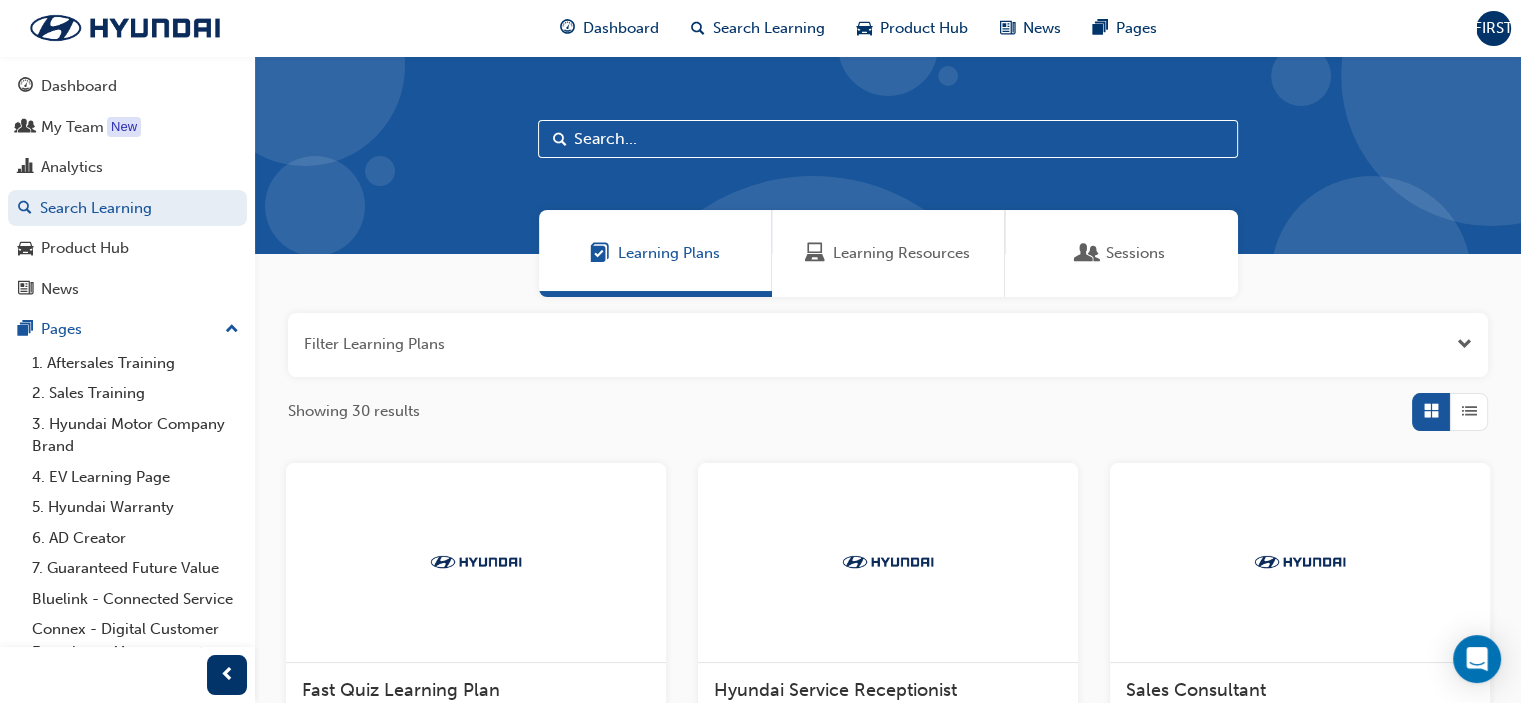 click at bounding box center [888, 139] 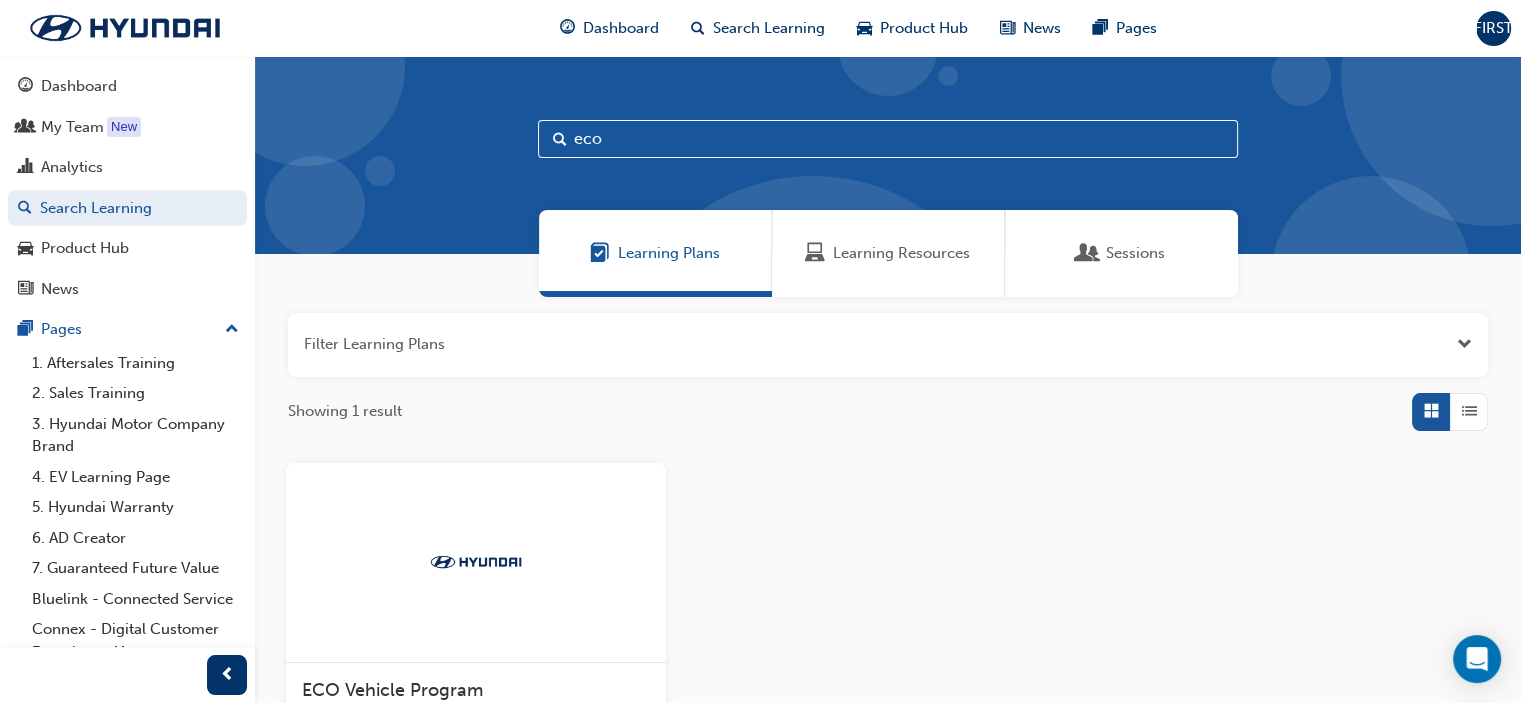 type on "eco" 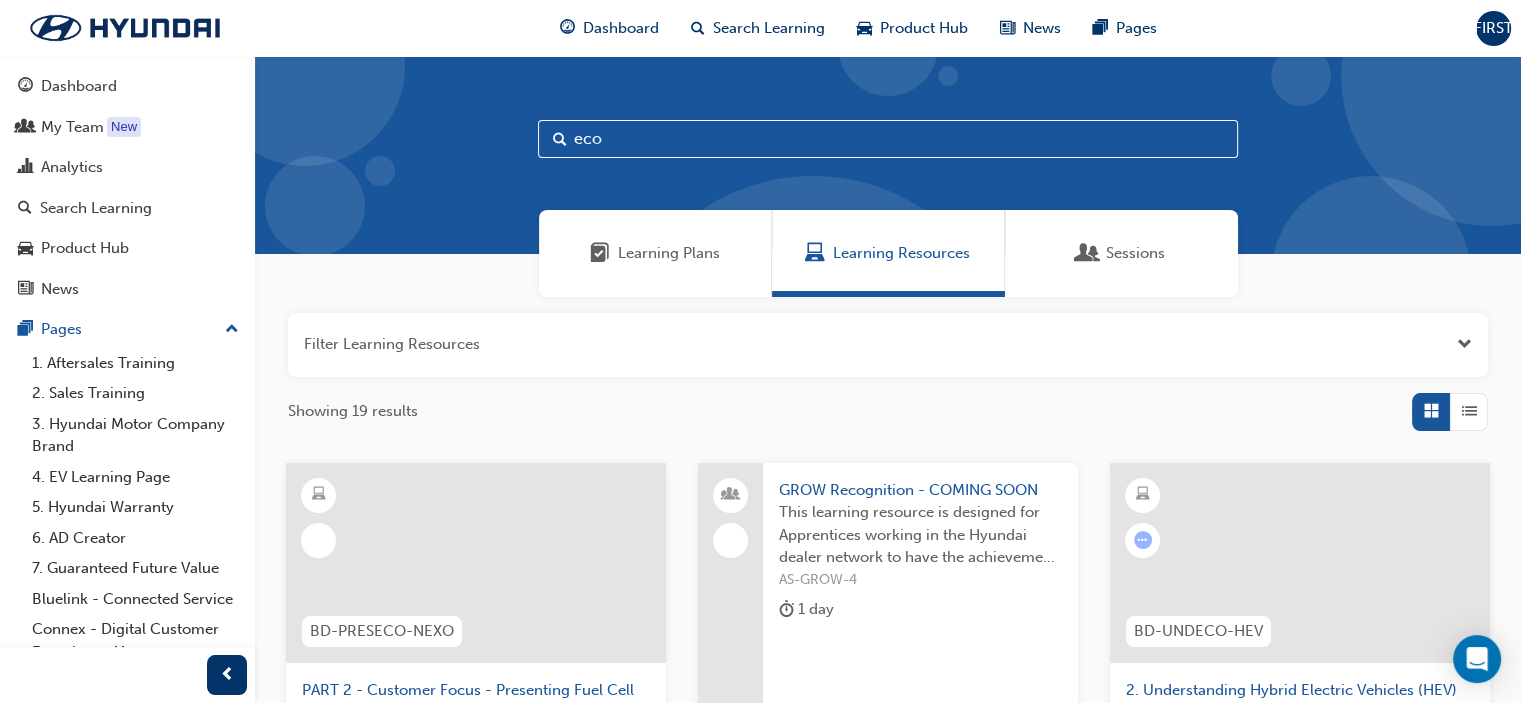 click on "eco" at bounding box center [888, 139] 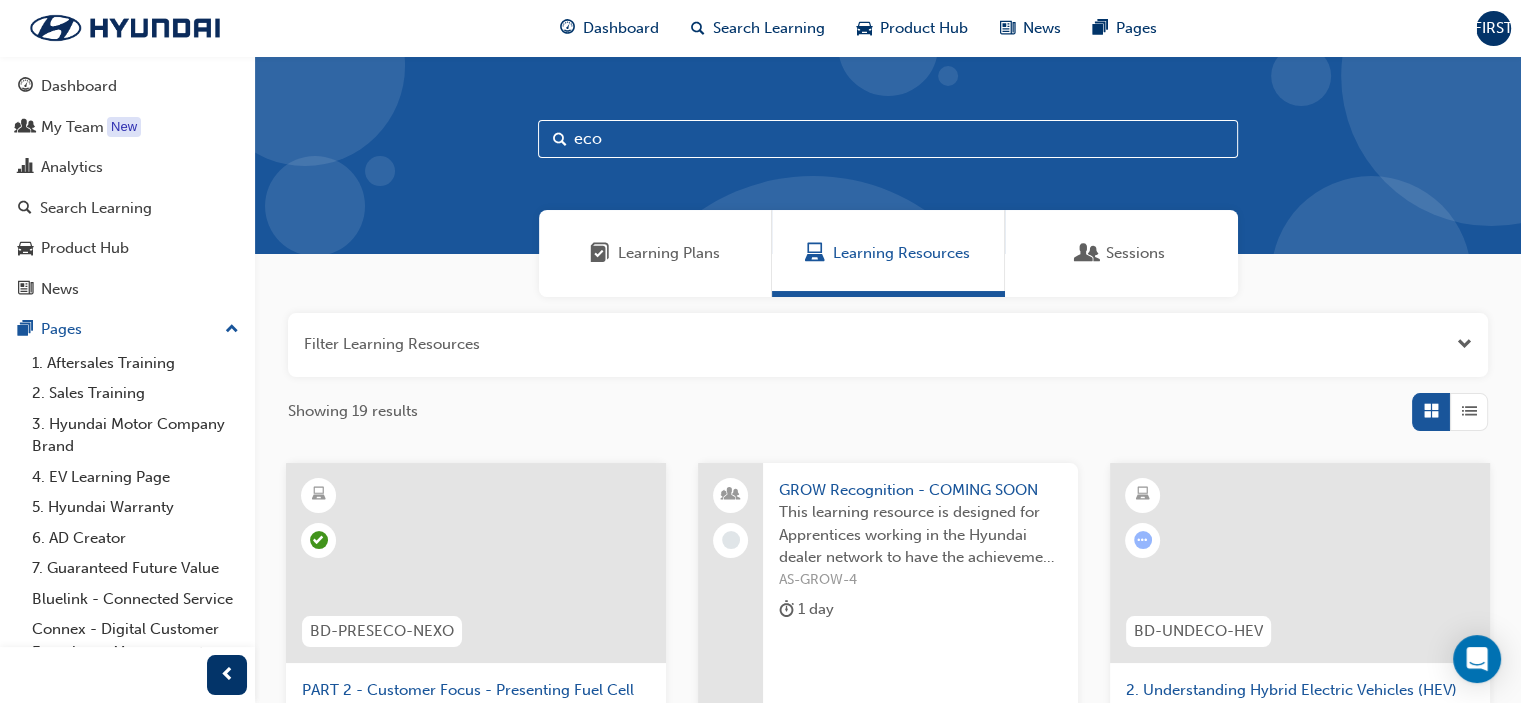 click at bounding box center [1469, 412] 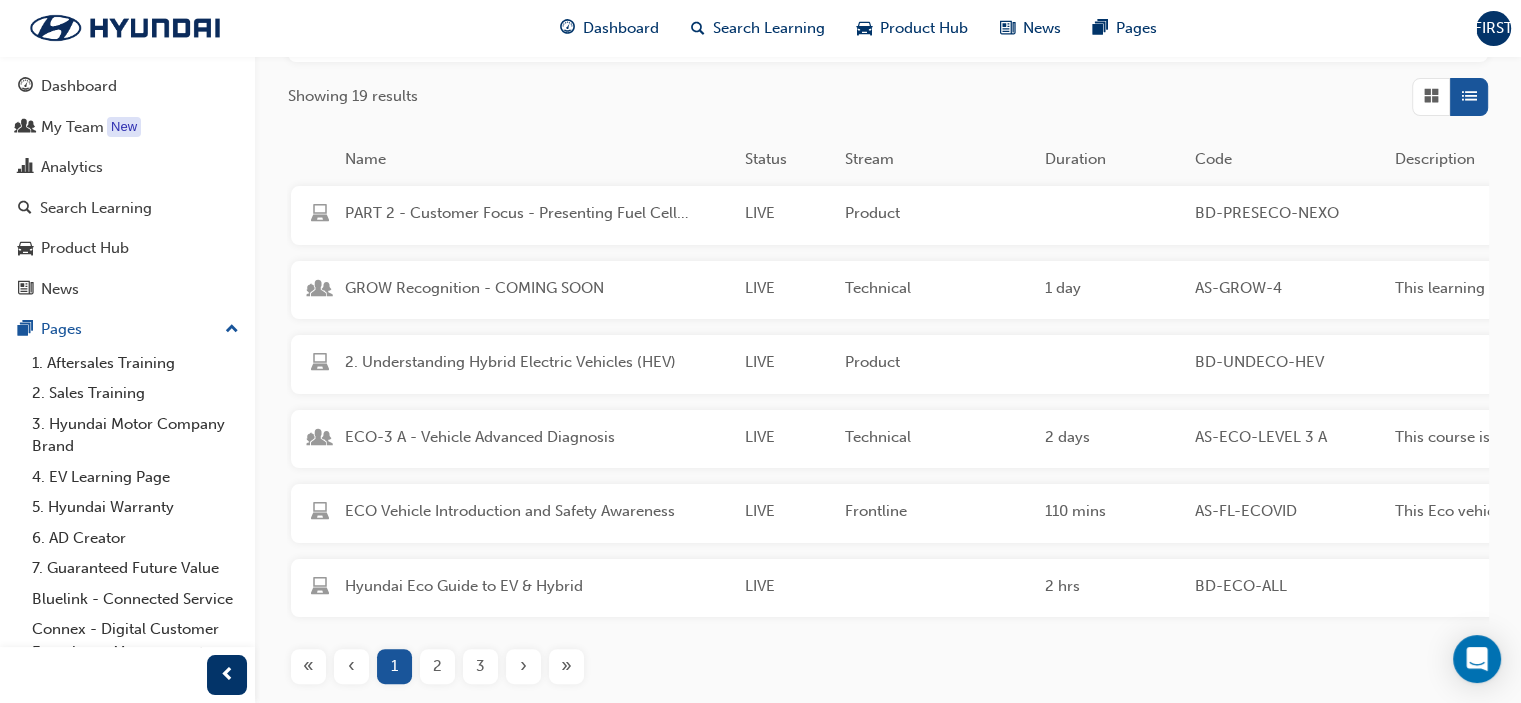 scroll, scrollTop: 400, scrollLeft: 0, axis: vertical 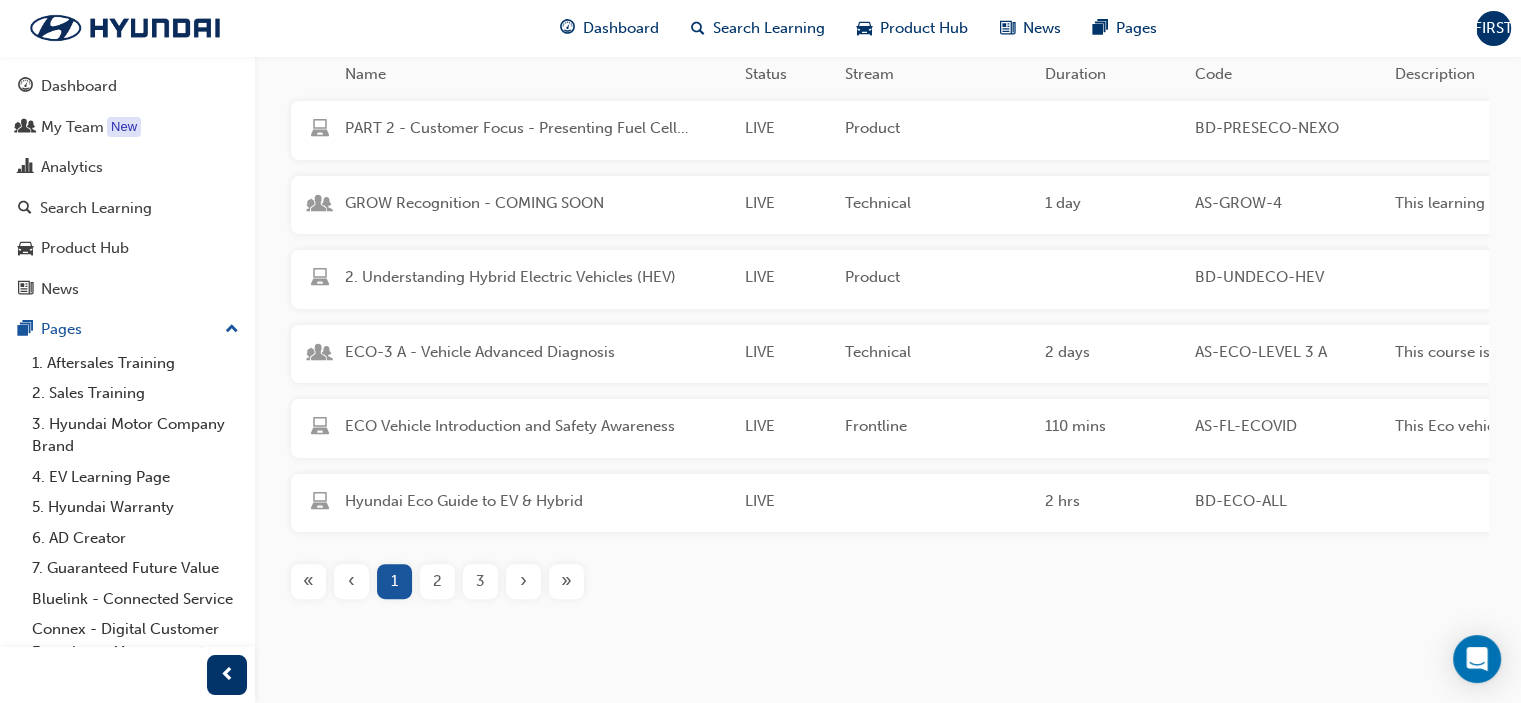 click on "3" at bounding box center (480, 581) 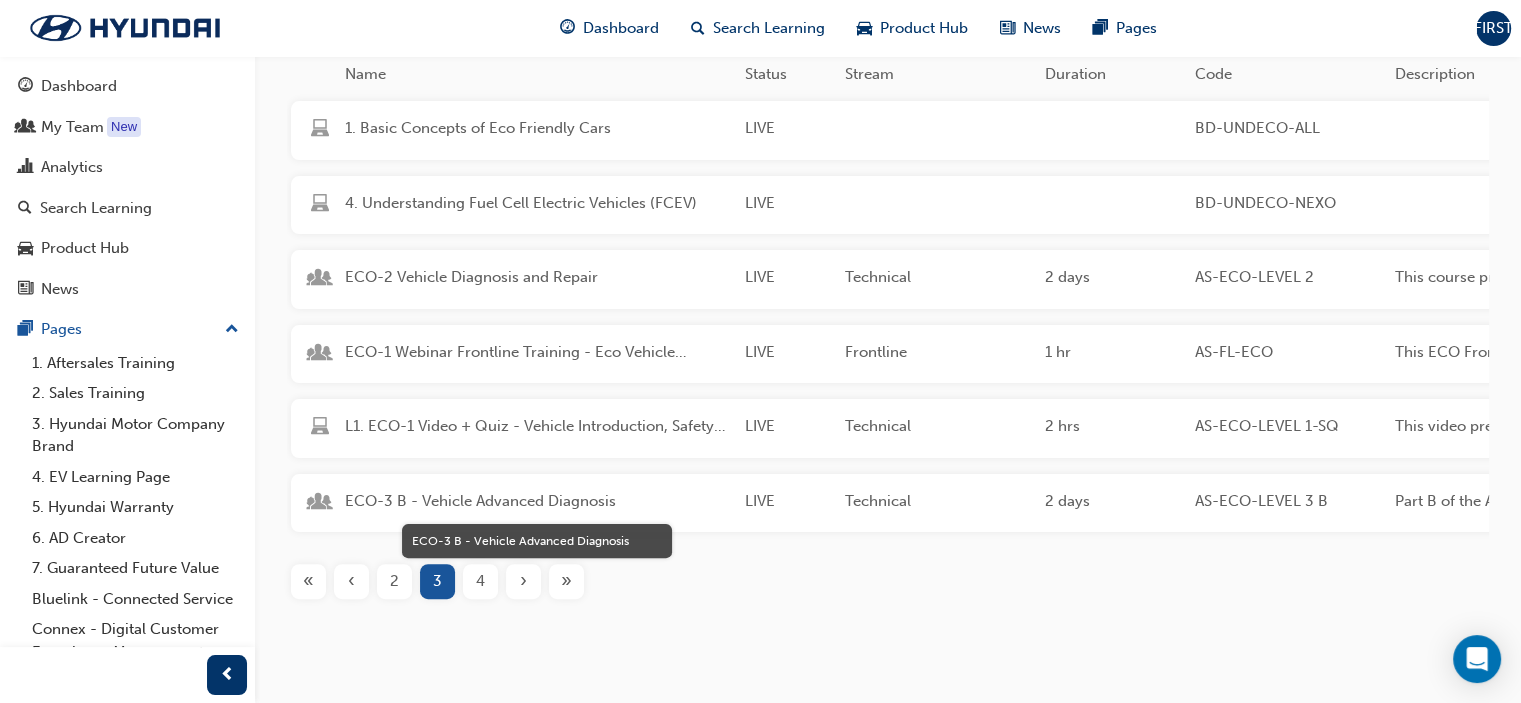 click on "ECO-3 B - Vehicle Advanced Diagnosis" at bounding box center (537, 501) 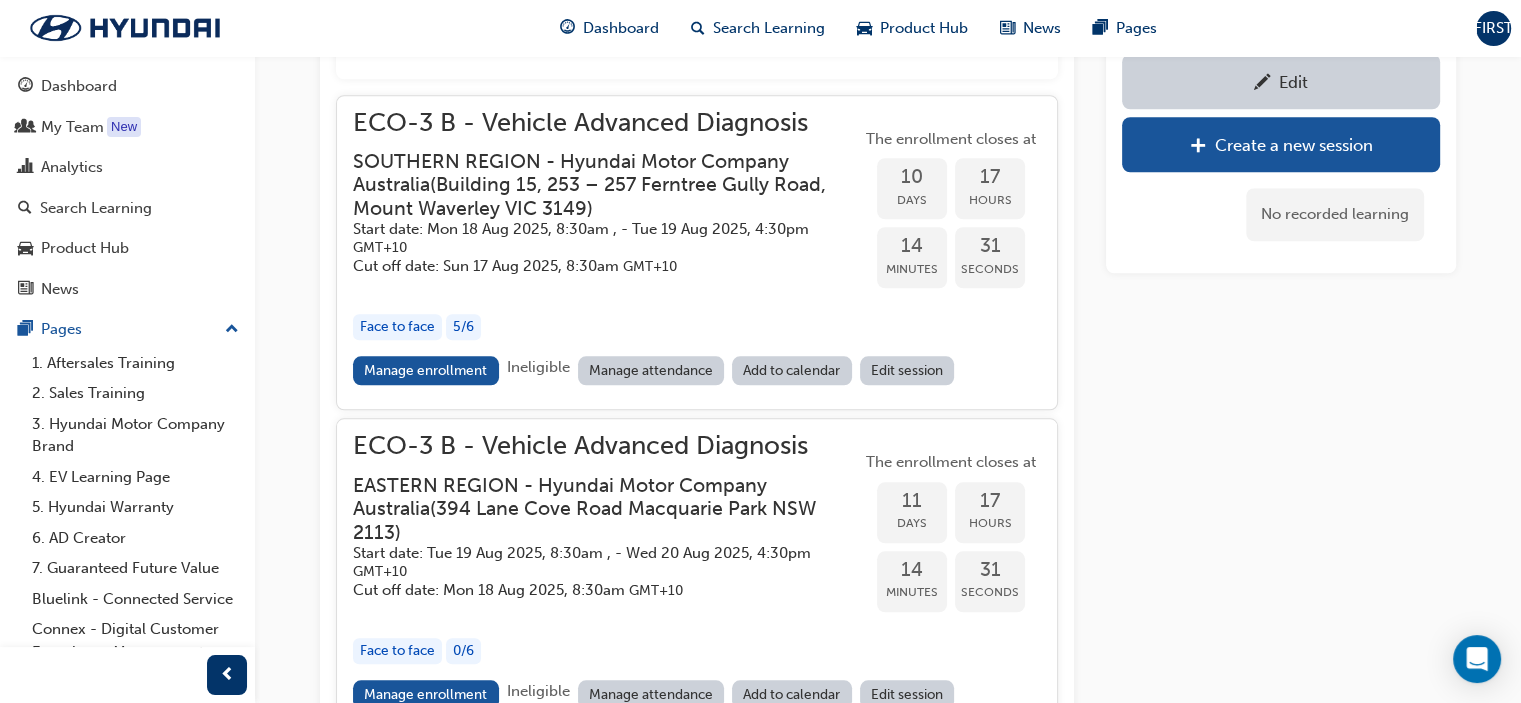scroll, scrollTop: 1840, scrollLeft: 0, axis: vertical 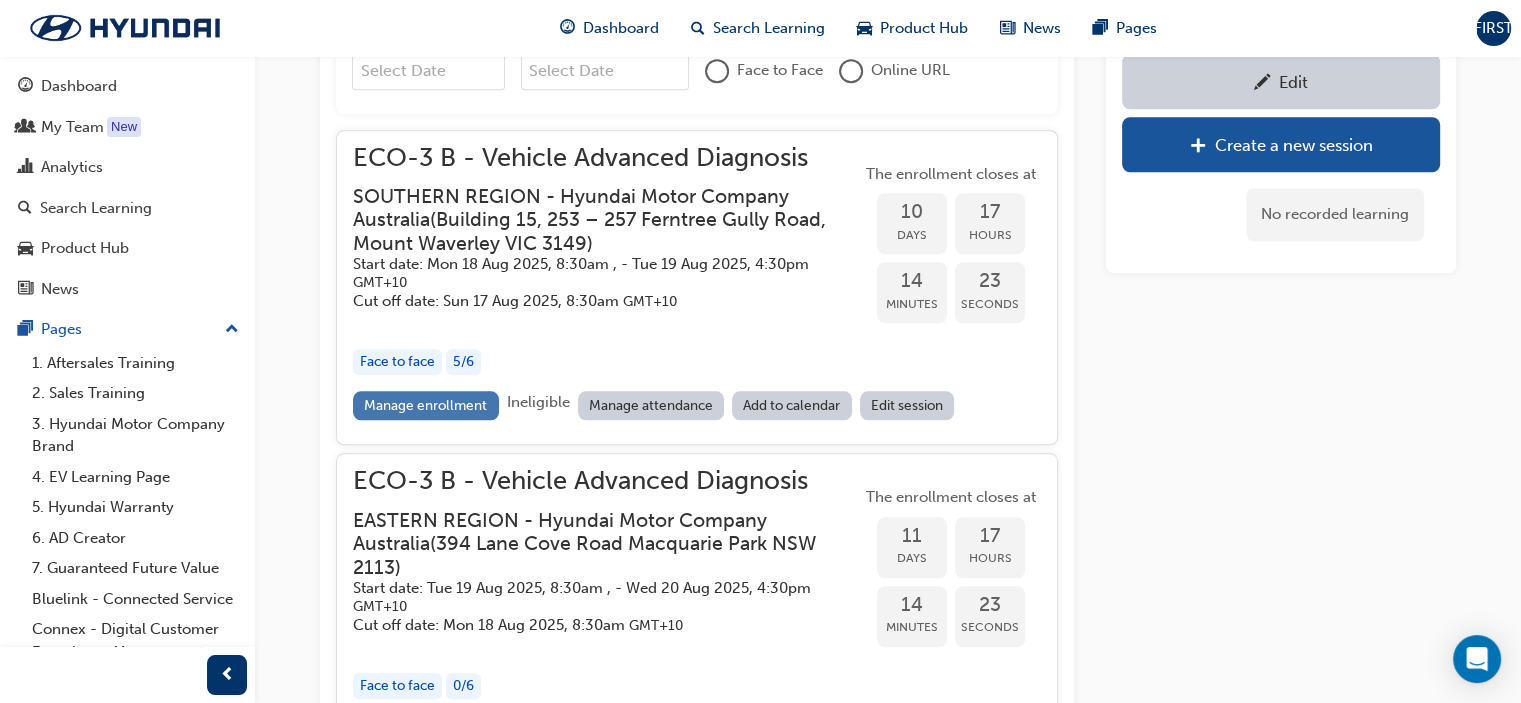 click on "Manage enrollment" at bounding box center (426, 405) 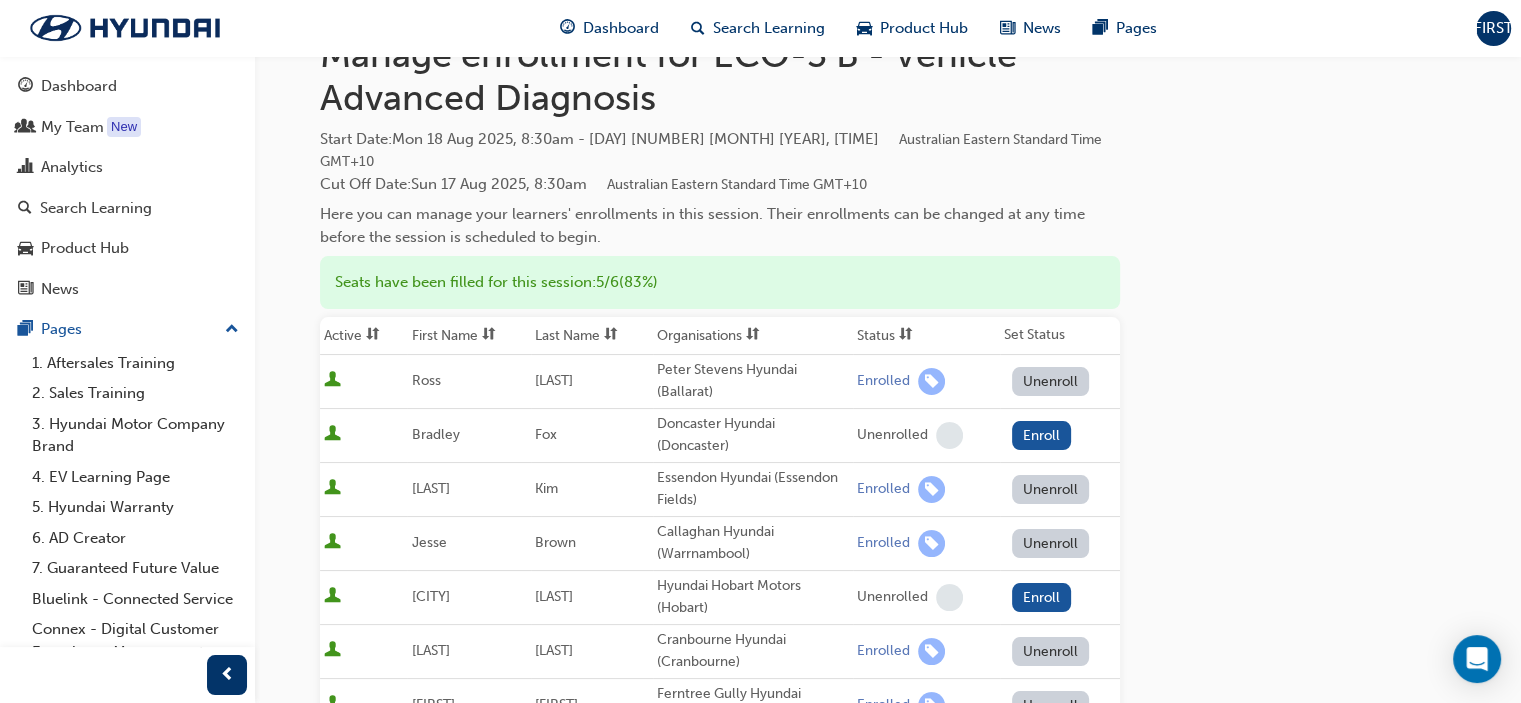 scroll, scrollTop: 0, scrollLeft: 0, axis: both 